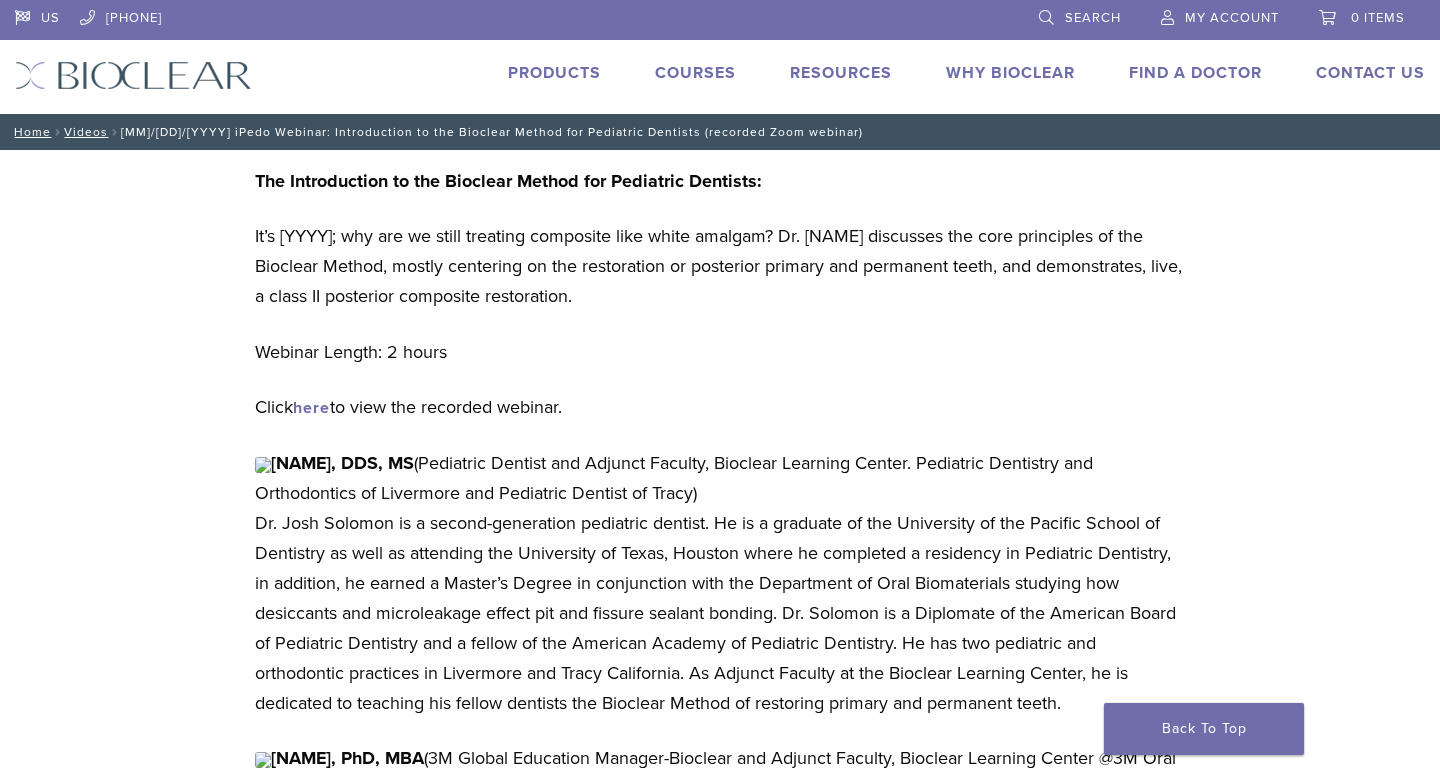 scroll, scrollTop: 0, scrollLeft: 0, axis: both 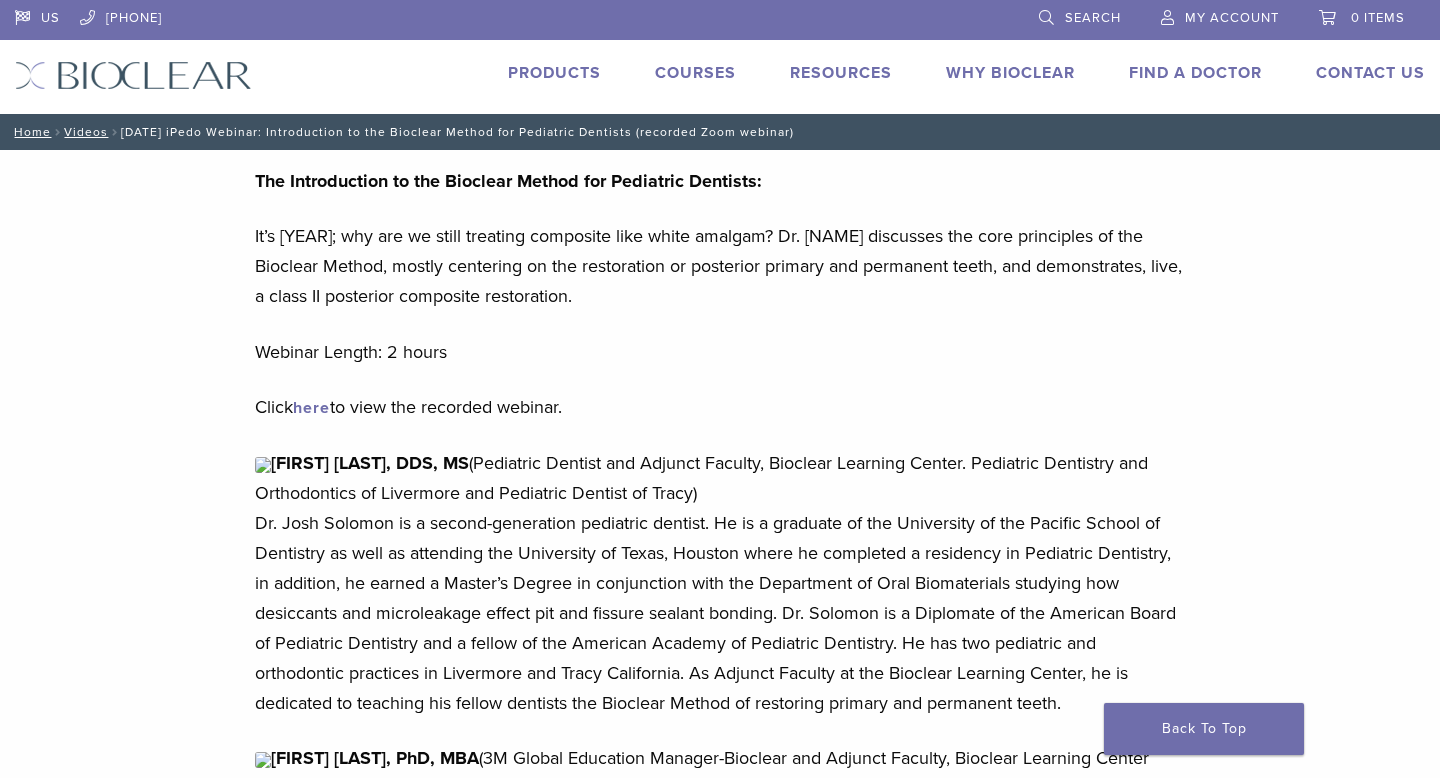 click on "Courses" at bounding box center (695, 73) 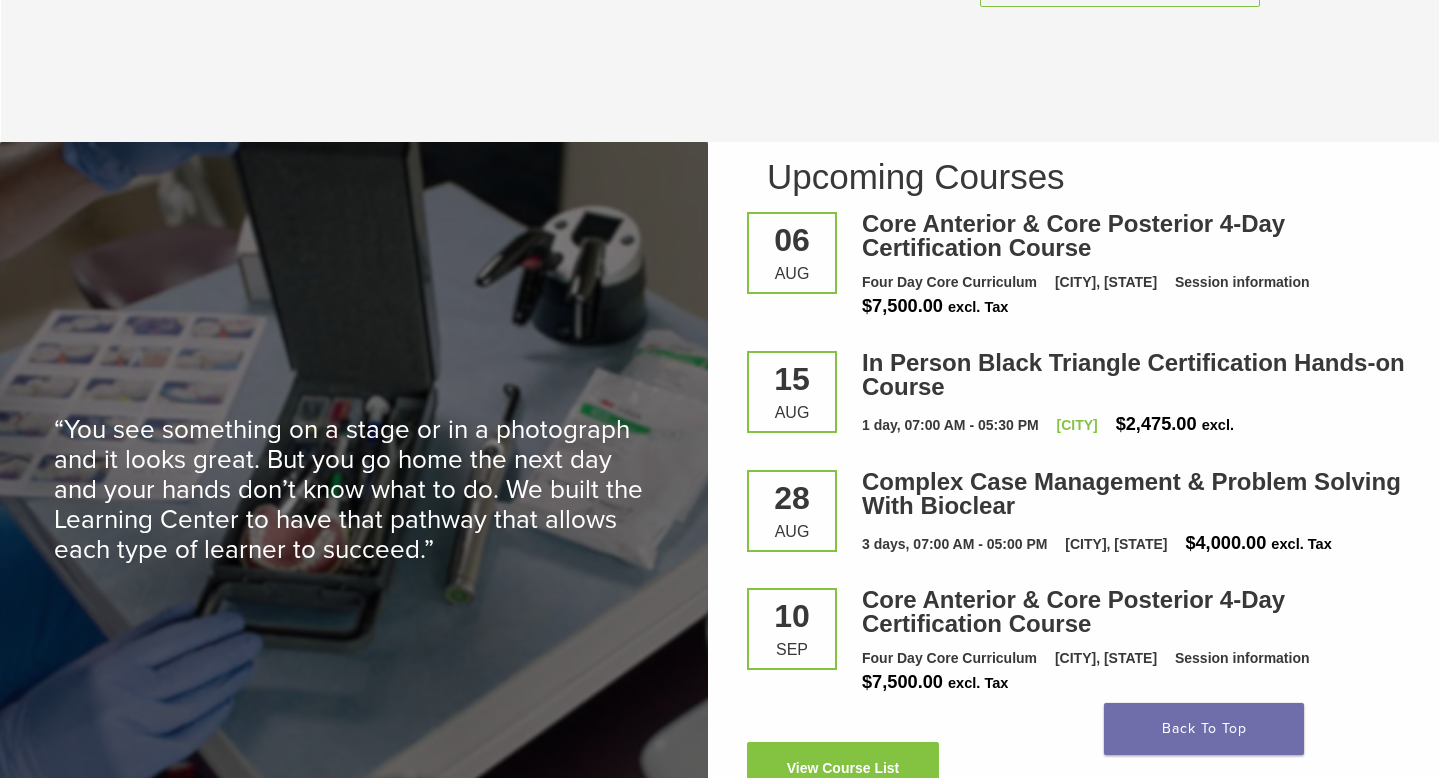 scroll, scrollTop: 2636, scrollLeft: 0, axis: vertical 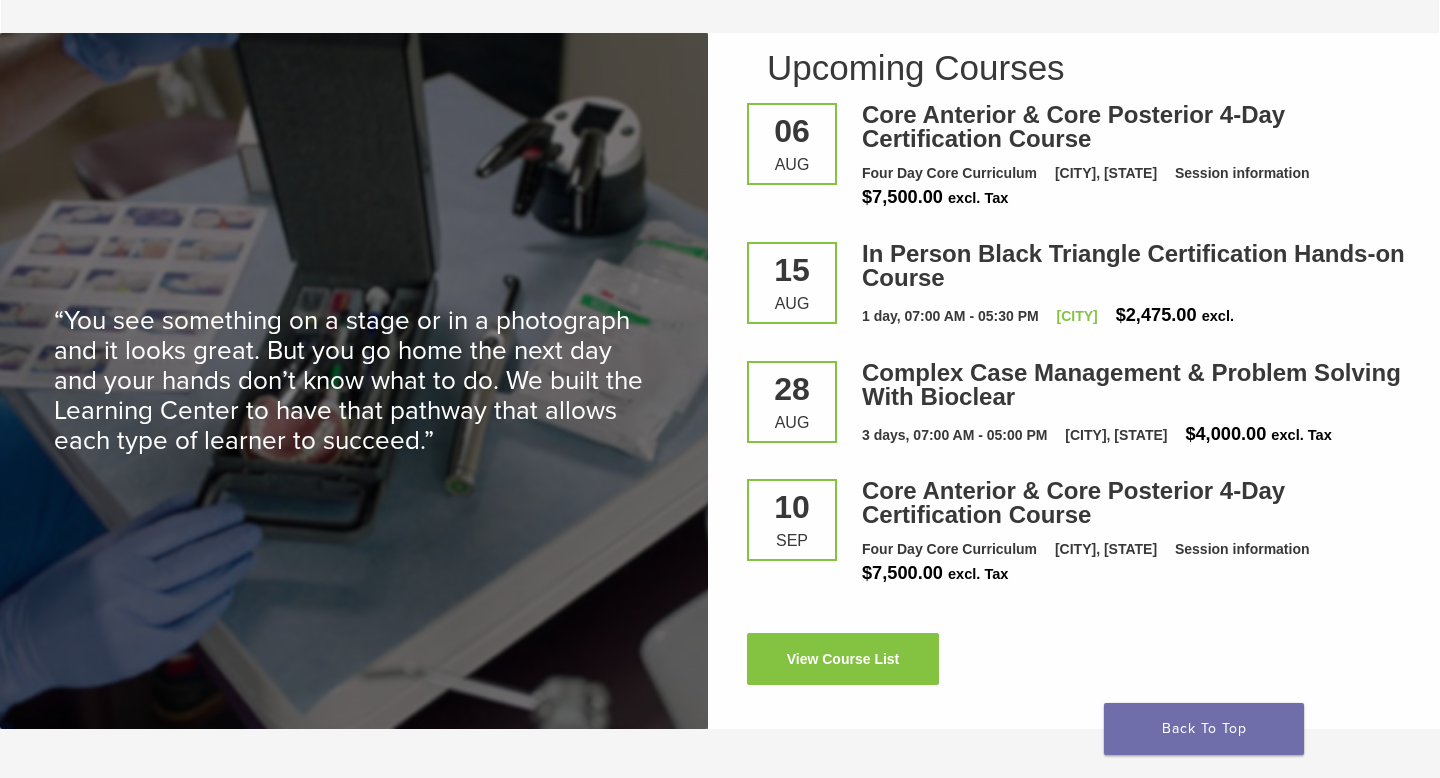 click on "“You see something on a stage or in a photograph and it looks great. But you go home the next day and your hands don’t know what to do. We built the Learning Center to have that pathway that allows each type of learner to succeed.”
Upcoming Courses
06
Aug
Core Anterior & Core Posterior 4-Day Certification Course
Four Day Core Curriculum
Tacoma, Washington
Session information
Sessions
Day 1
Wed 06 Aug 07:00 - Wed 06 Aug 17:30
Tacoma, Washington
Day 2
Thu 07 Aug 07:00 - Thu 07 Aug 17:30
Tacoma, Washington
Day 3
Fri 08 Aug 07:00 - Fri 08 Aug 17:30
Tacoma, Washington
Day 4
Sat 09 Aug 07:00 - Sat 09 Aug 17:30
Tacoma, Washington
$7,500.00   excl. Tax" at bounding box center [720, 381] 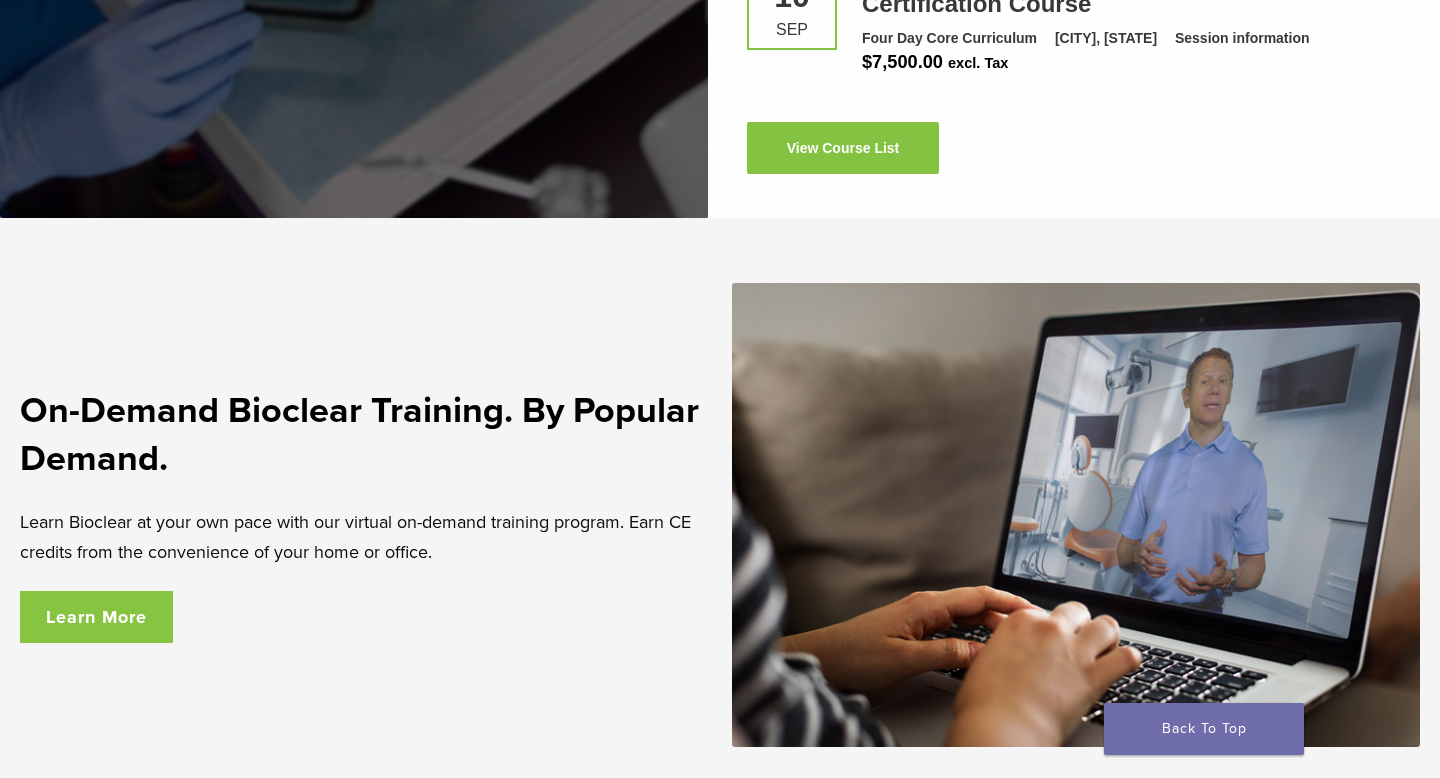 scroll, scrollTop: 3259, scrollLeft: 0, axis: vertical 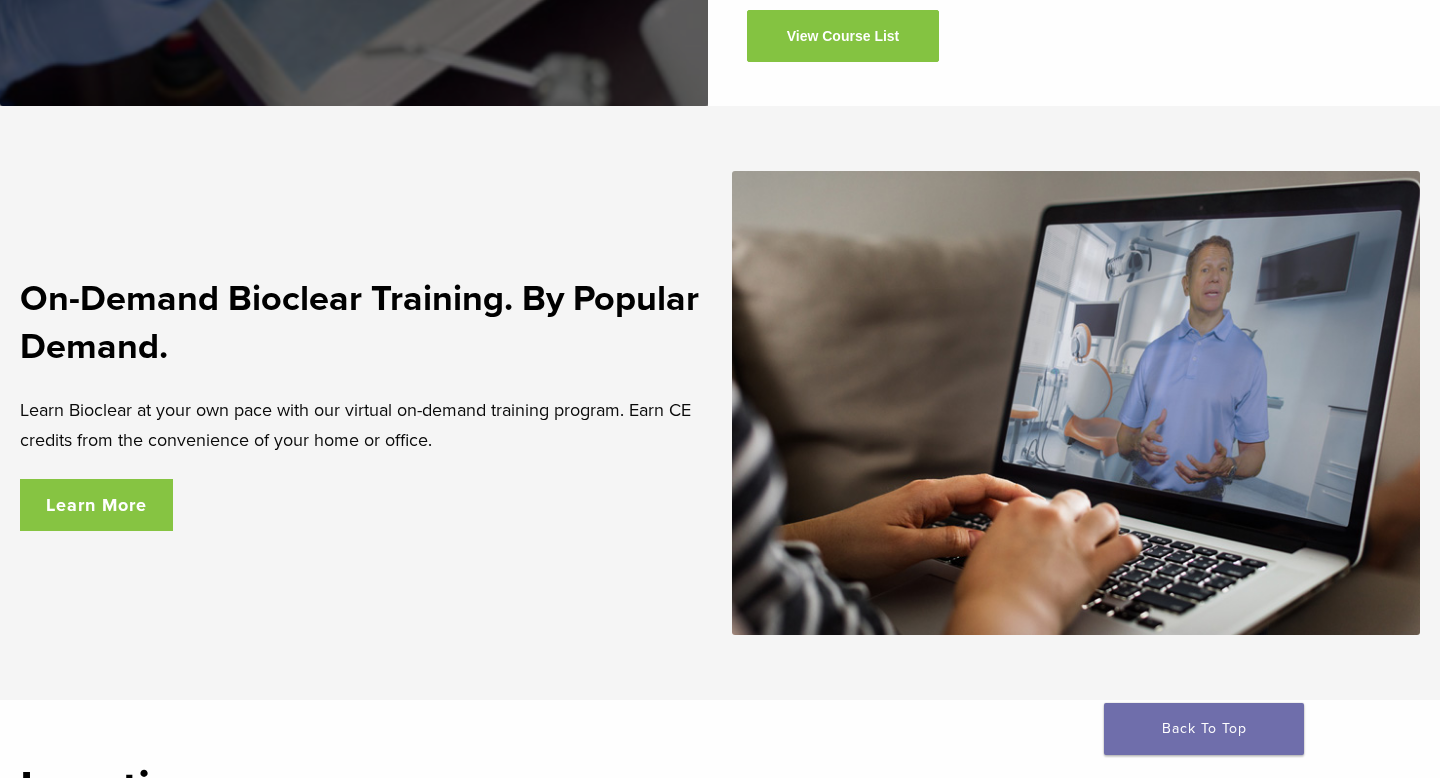 click on "On-Demand Bioclear Training. By Popular Demand.
Learn Bioclear at your own pace with our virtual on-demand training program. Earn CE credits from the convenience of your home or office.
Learn More" at bounding box center (720, 403) 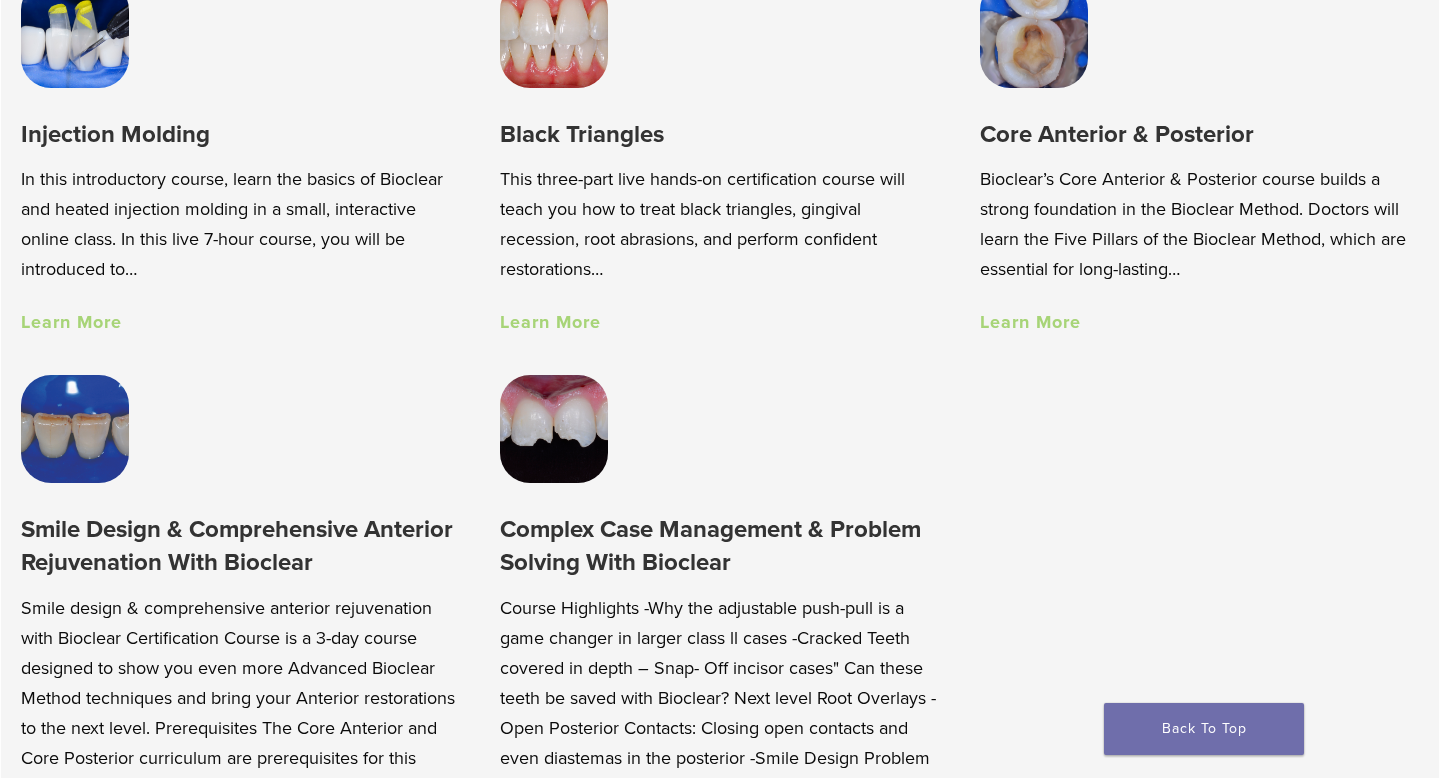 scroll, scrollTop: 2, scrollLeft: 0, axis: vertical 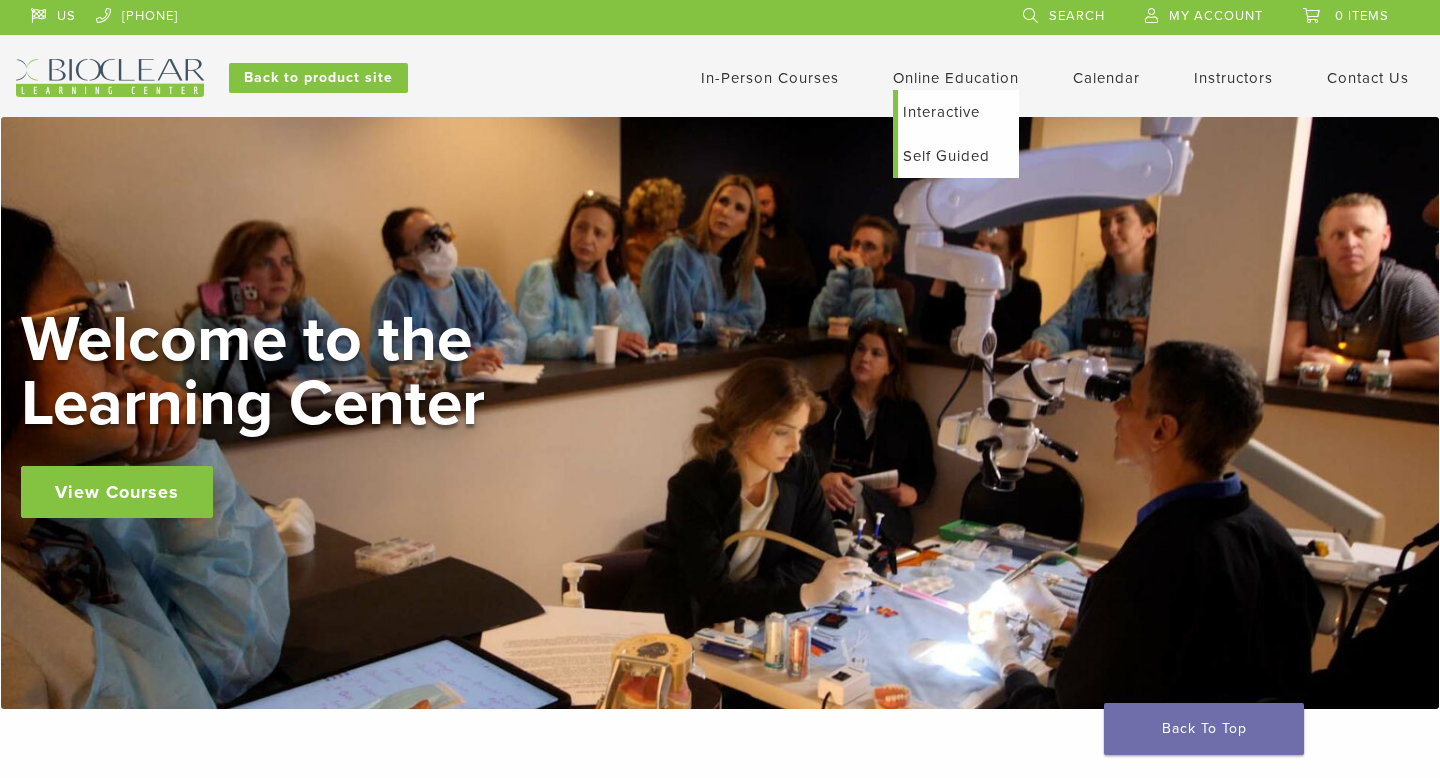click on "Interactive" at bounding box center (958, 112) 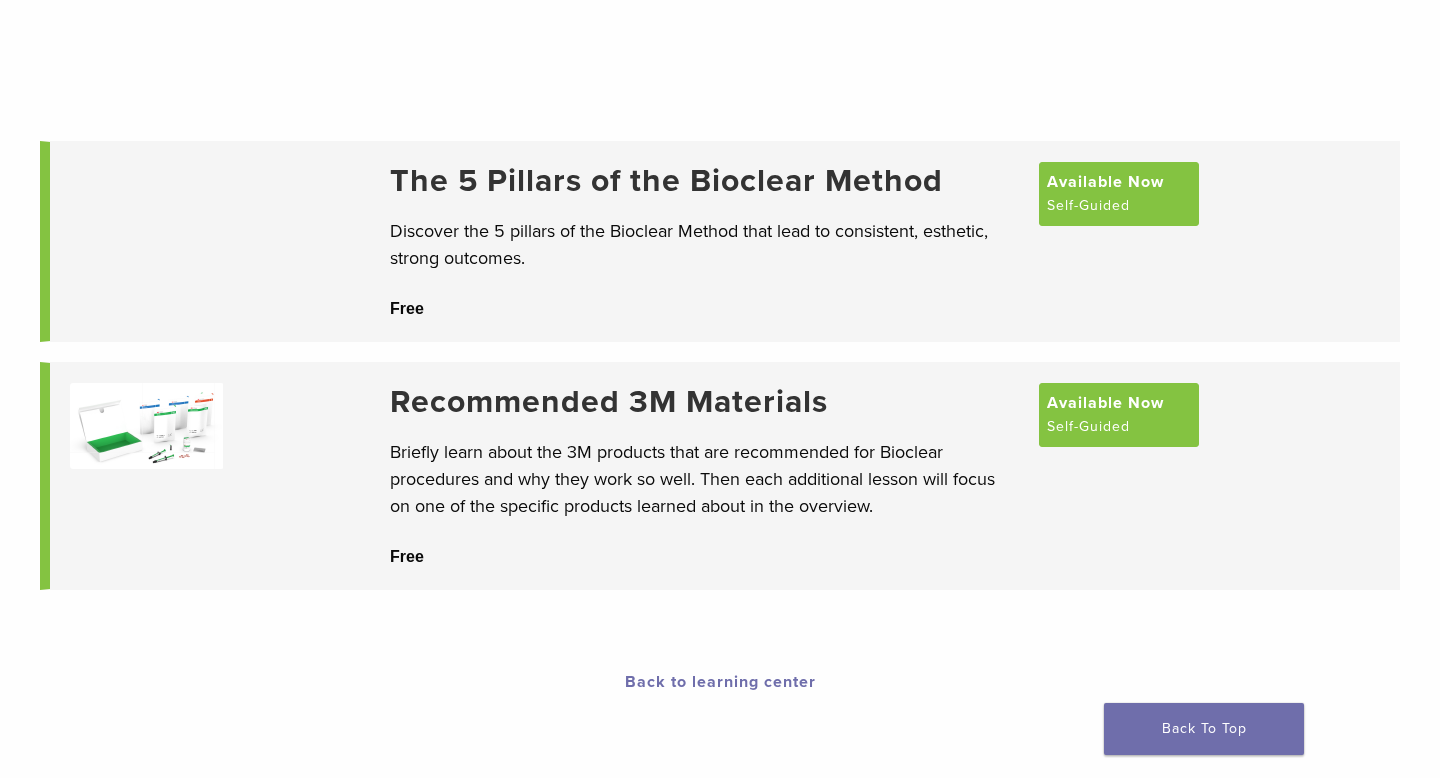 scroll, scrollTop: 124, scrollLeft: 0, axis: vertical 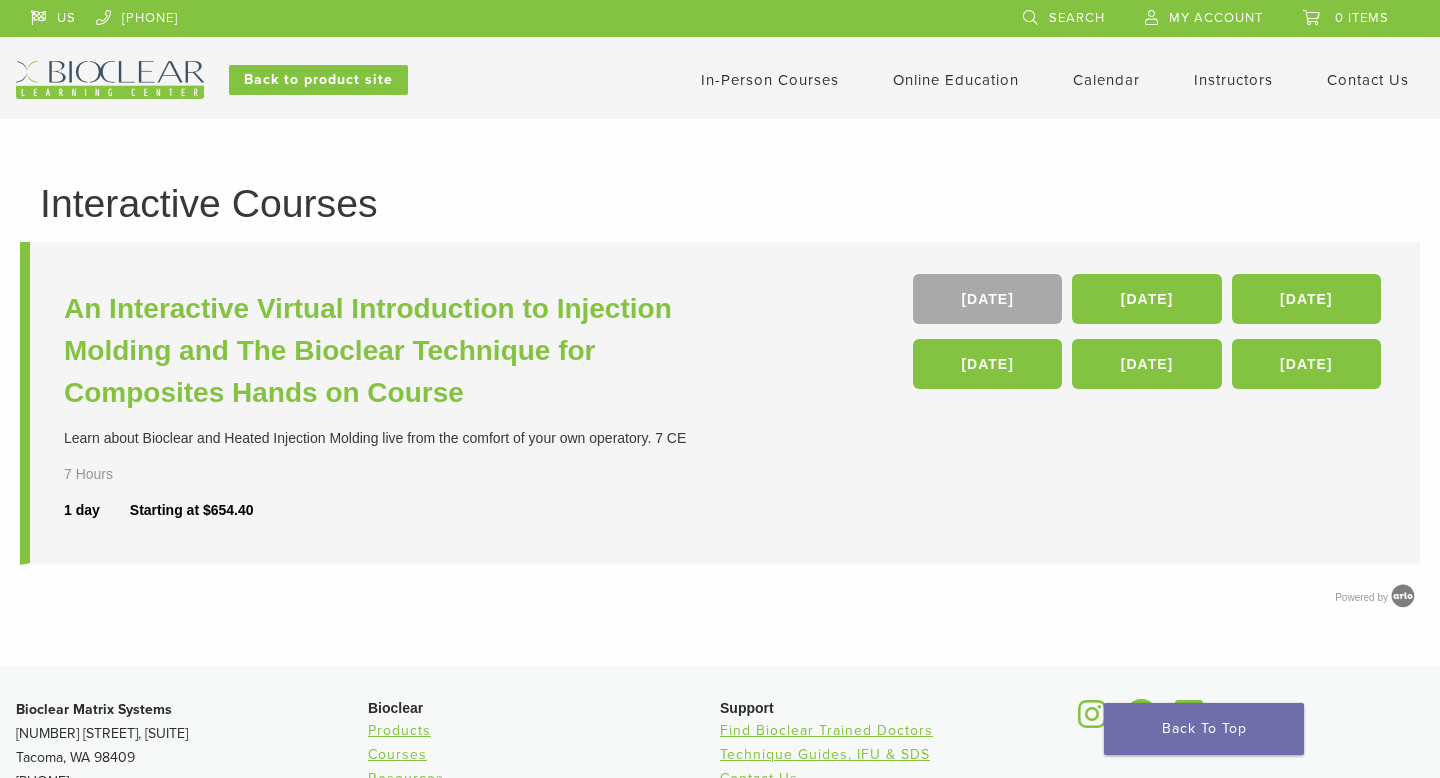 click on "Interactive Courses
An Interactive Virtual Introduction to Injection Molding and The Bioclear Technique for Composites Hands on Course
Learn about Bioclear and Heated Injection Molding live from the comfort of your own operatory. 7 CE
7 Hours
1 day
Starting at $654.40
19 Sep ,  10 Oct ,  22 Nov ,  17 Jan 26 ,  29 May 26 ,  24 Jul 26
Powered by" at bounding box center (720, 392) 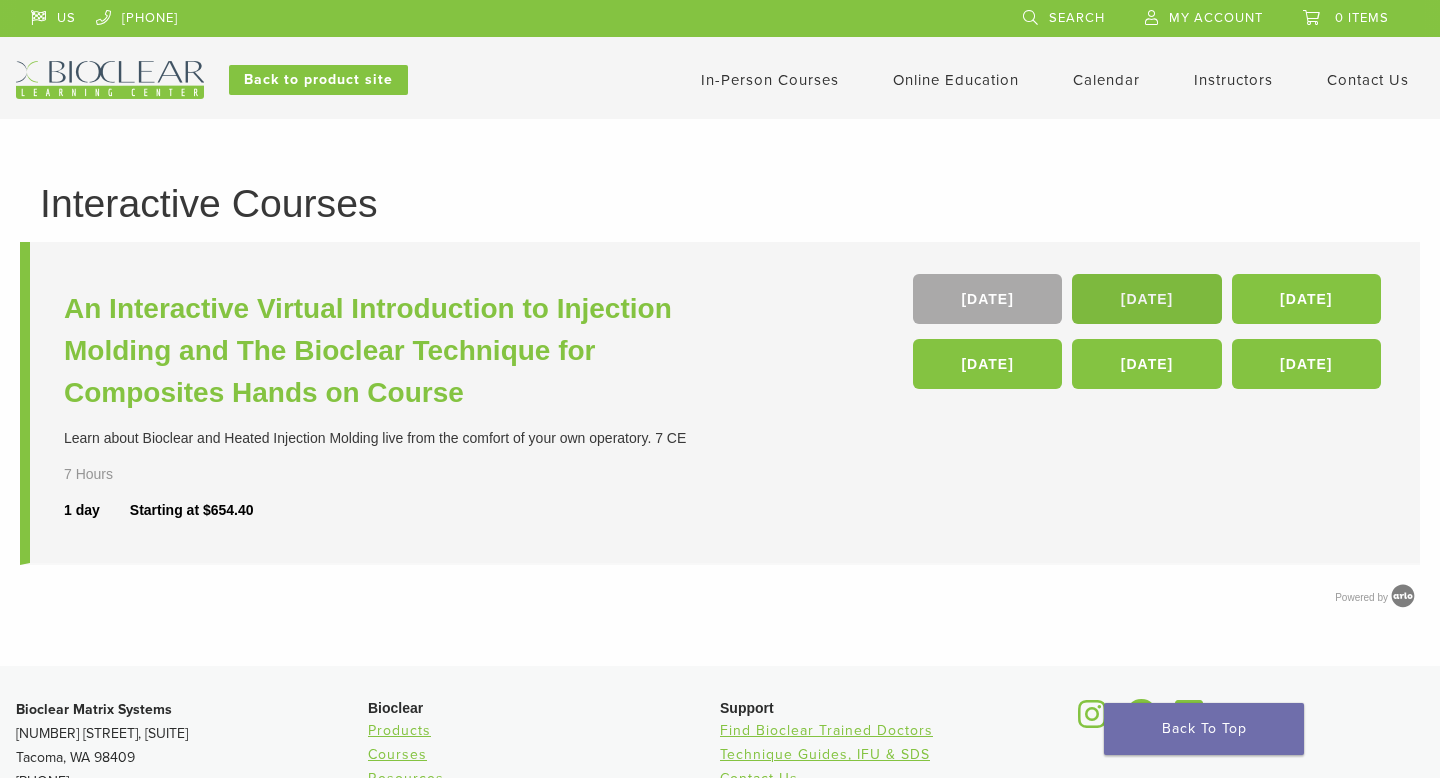 click on "10 Oct" at bounding box center [1146, 299] 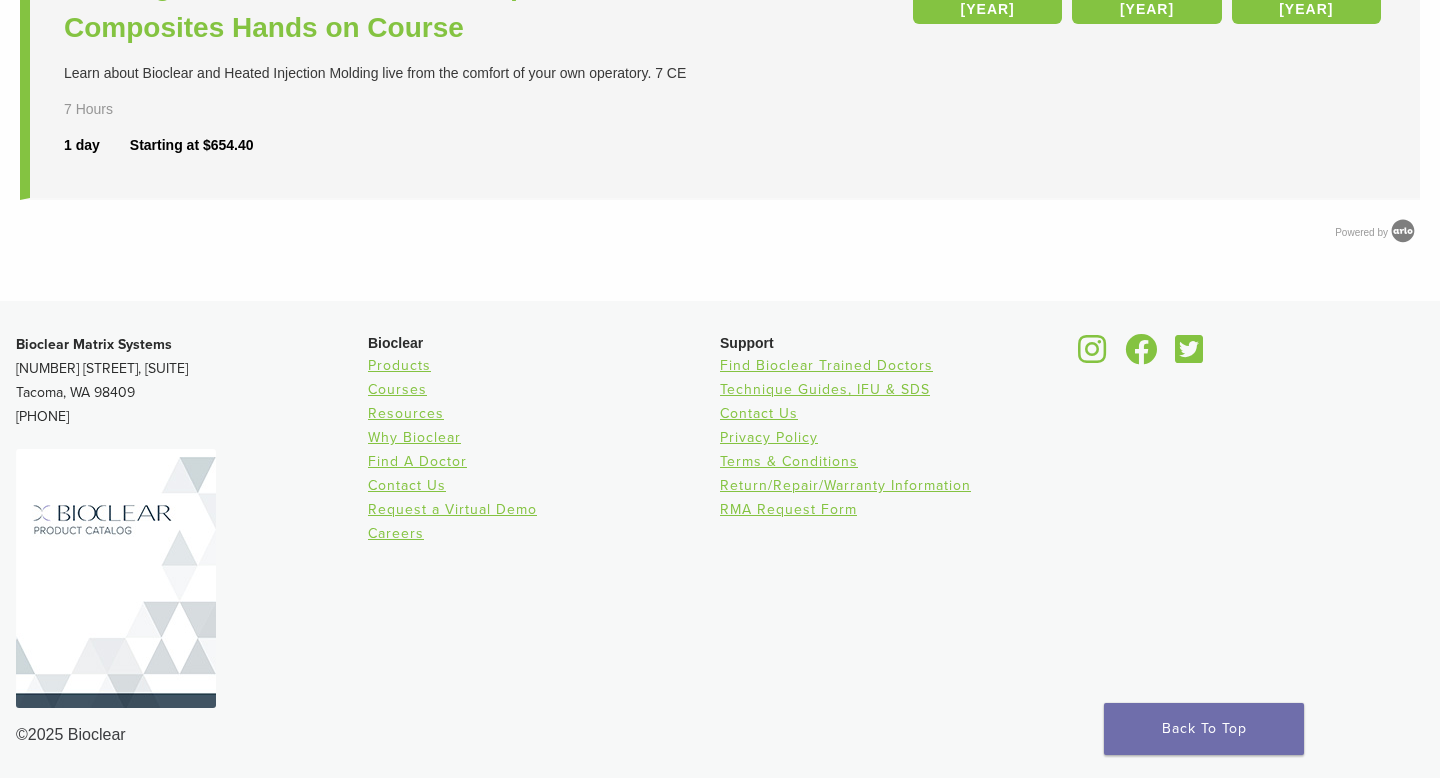 scroll, scrollTop: 0, scrollLeft: 0, axis: both 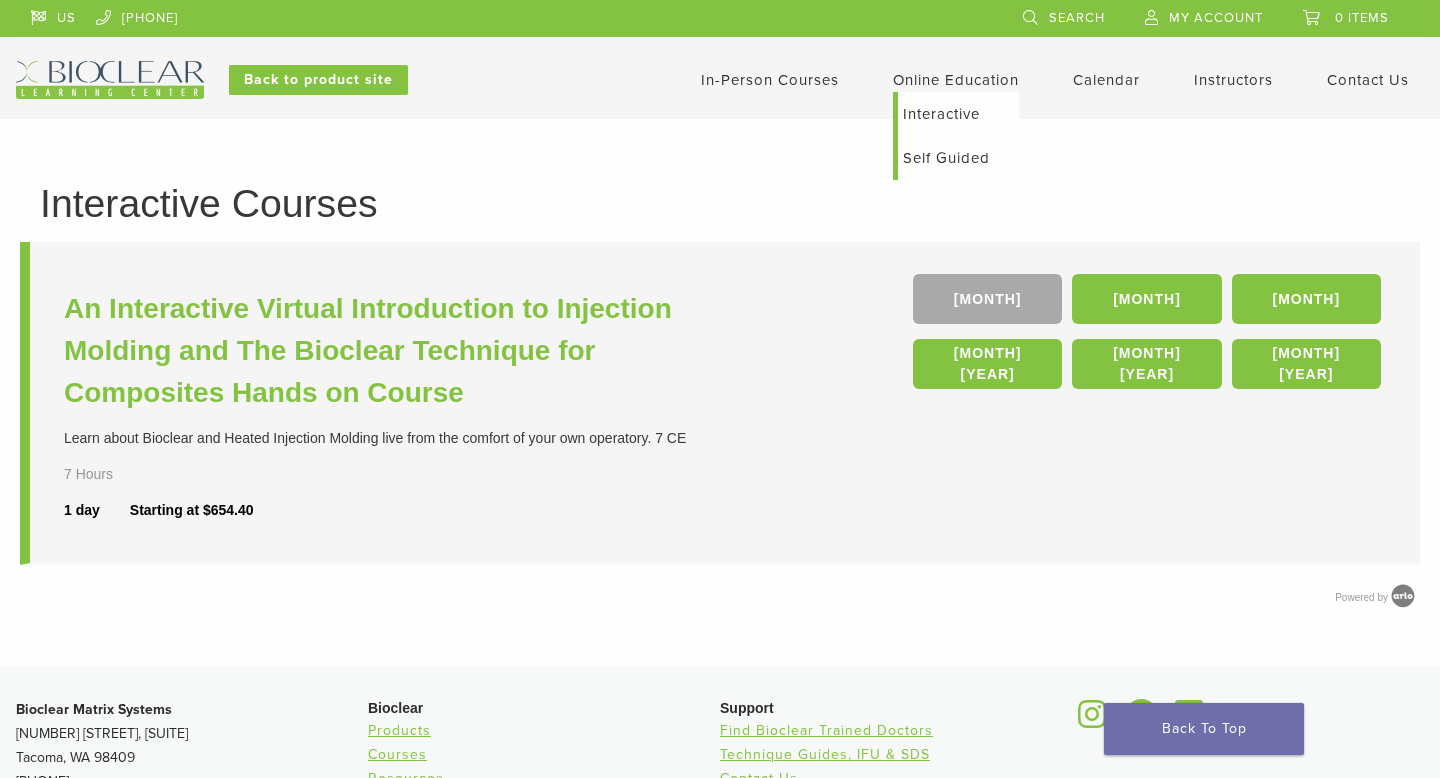 click on "Online Education
Interactive
Self Guided" at bounding box center (956, 80) 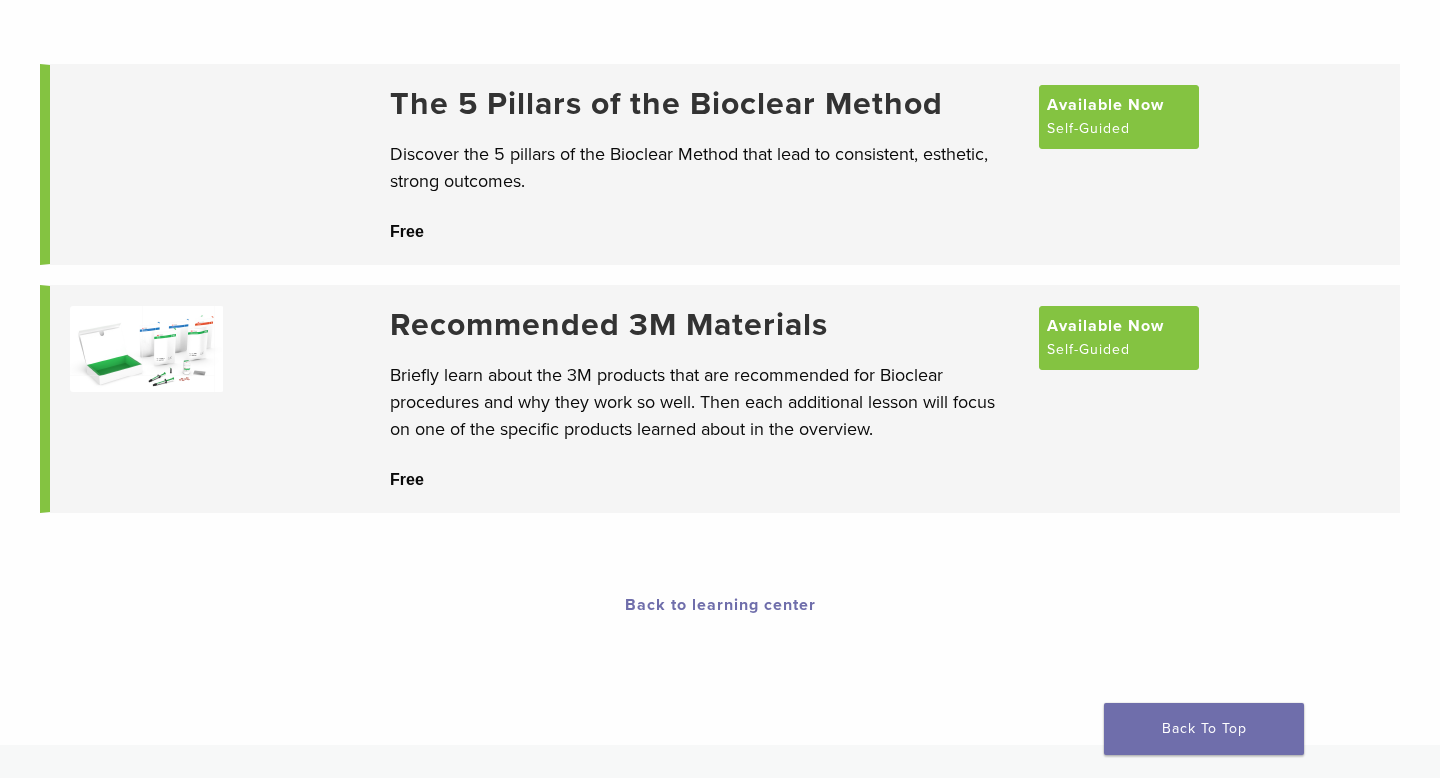 scroll, scrollTop: 107, scrollLeft: 0, axis: vertical 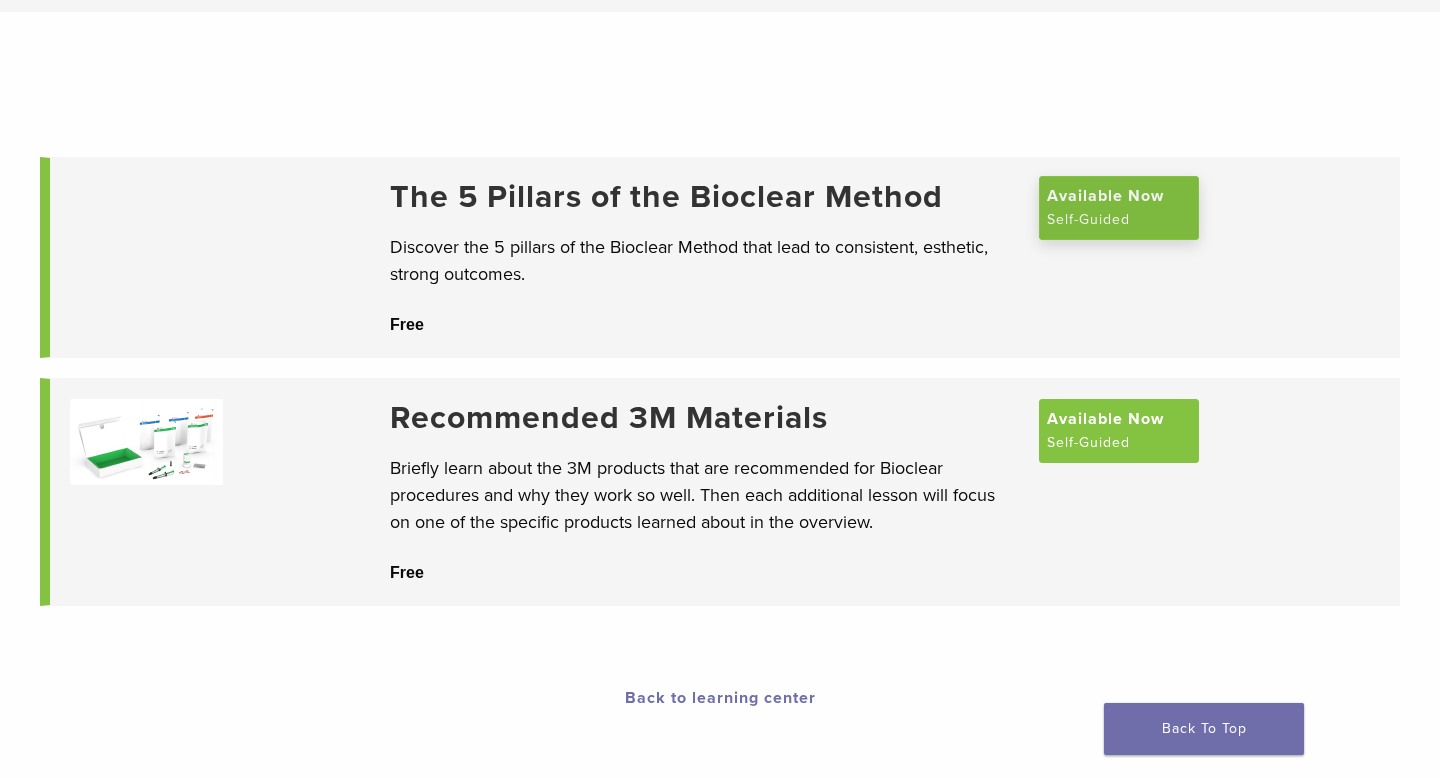 click on "Available Now" at bounding box center [1105, 196] 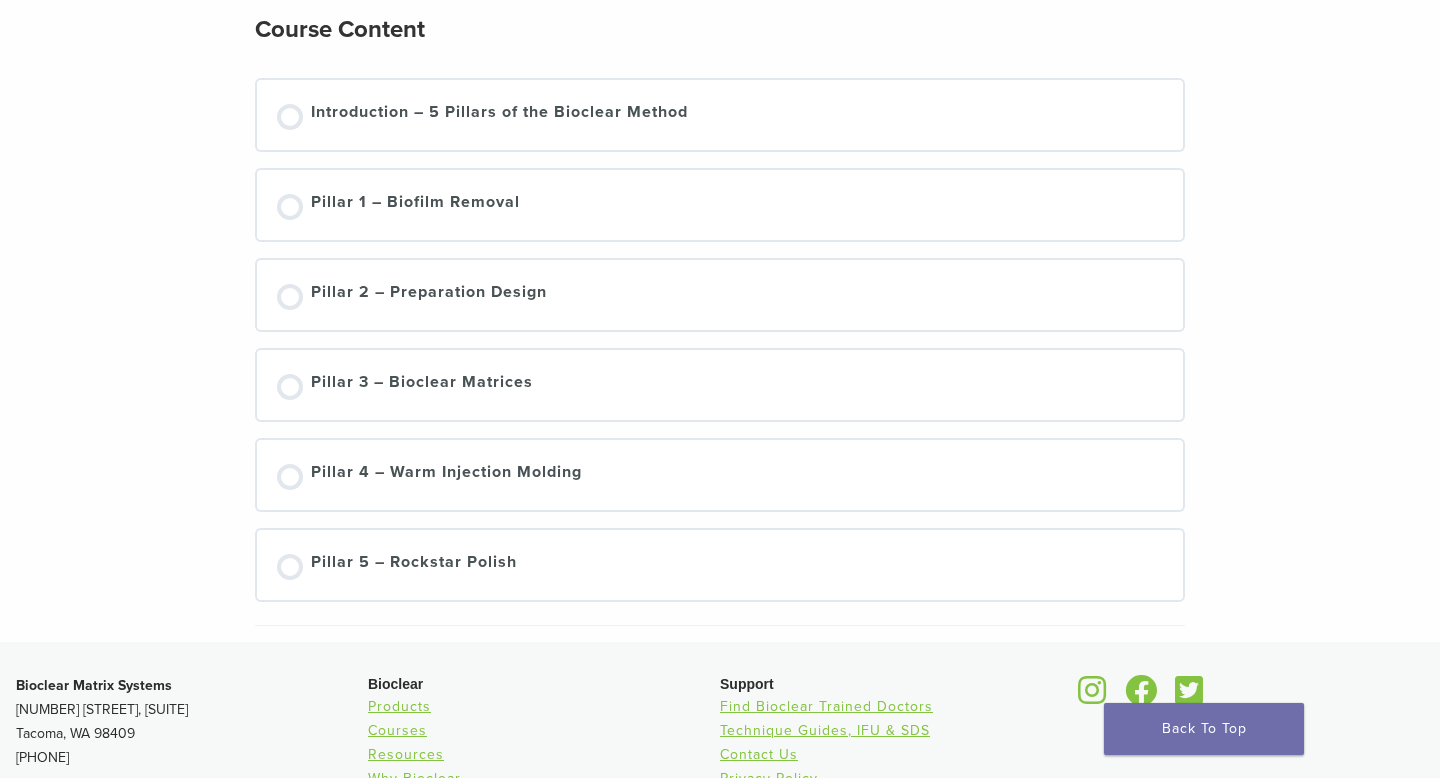 scroll, scrollTop: 336, scrollLeft: 0, axis: vertical 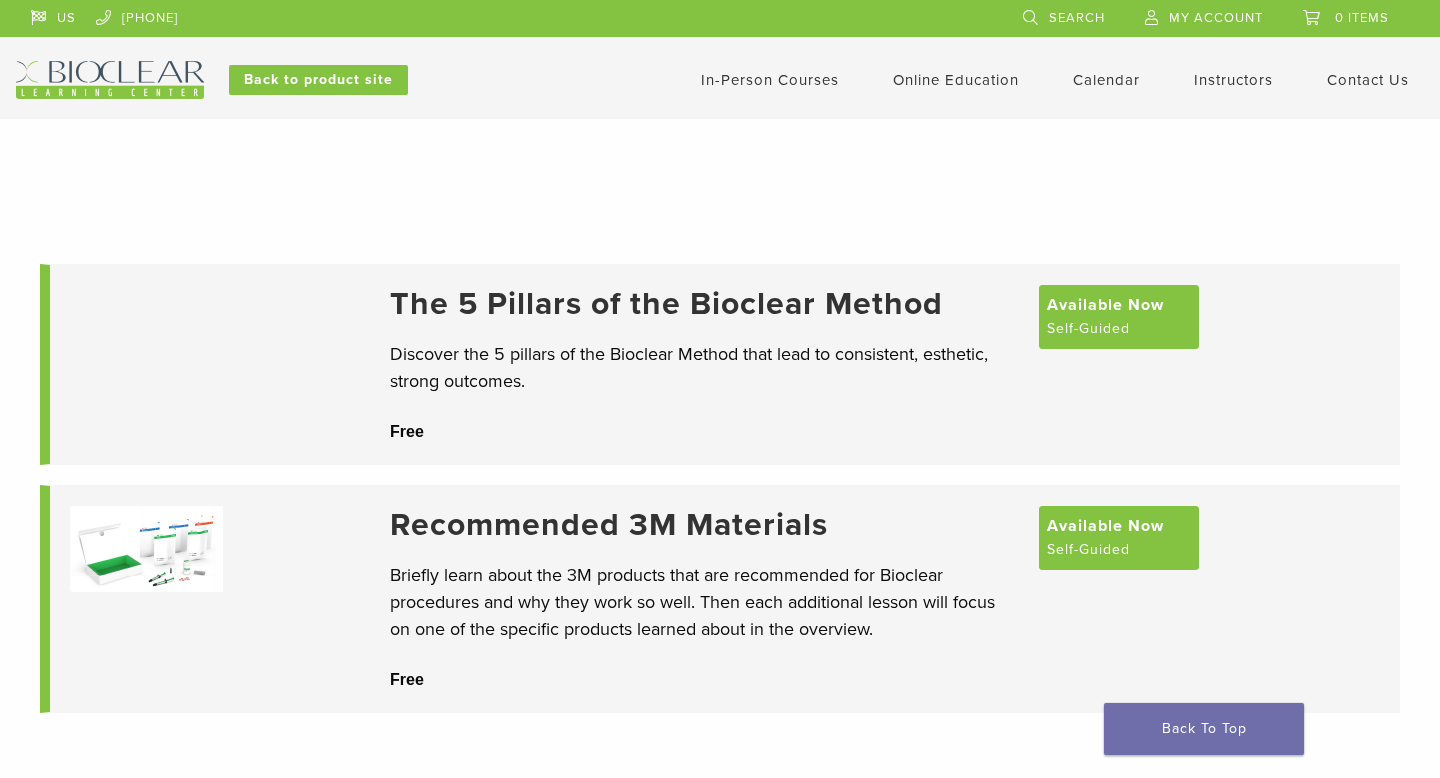click on "In-Person Courses" at bounding box center [770, 80] 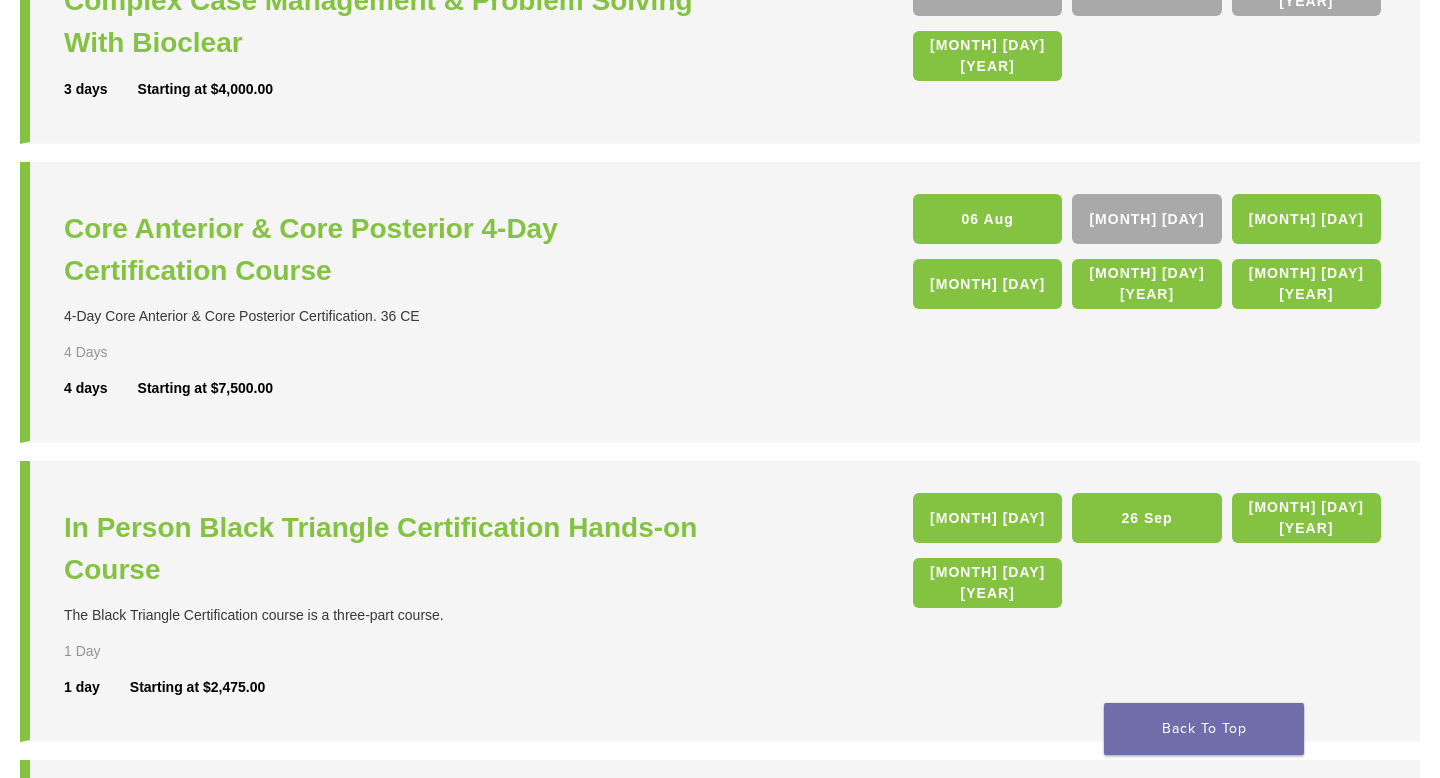 scroll, scrollTop: 375, scrollLeft: 0, axis: vertical 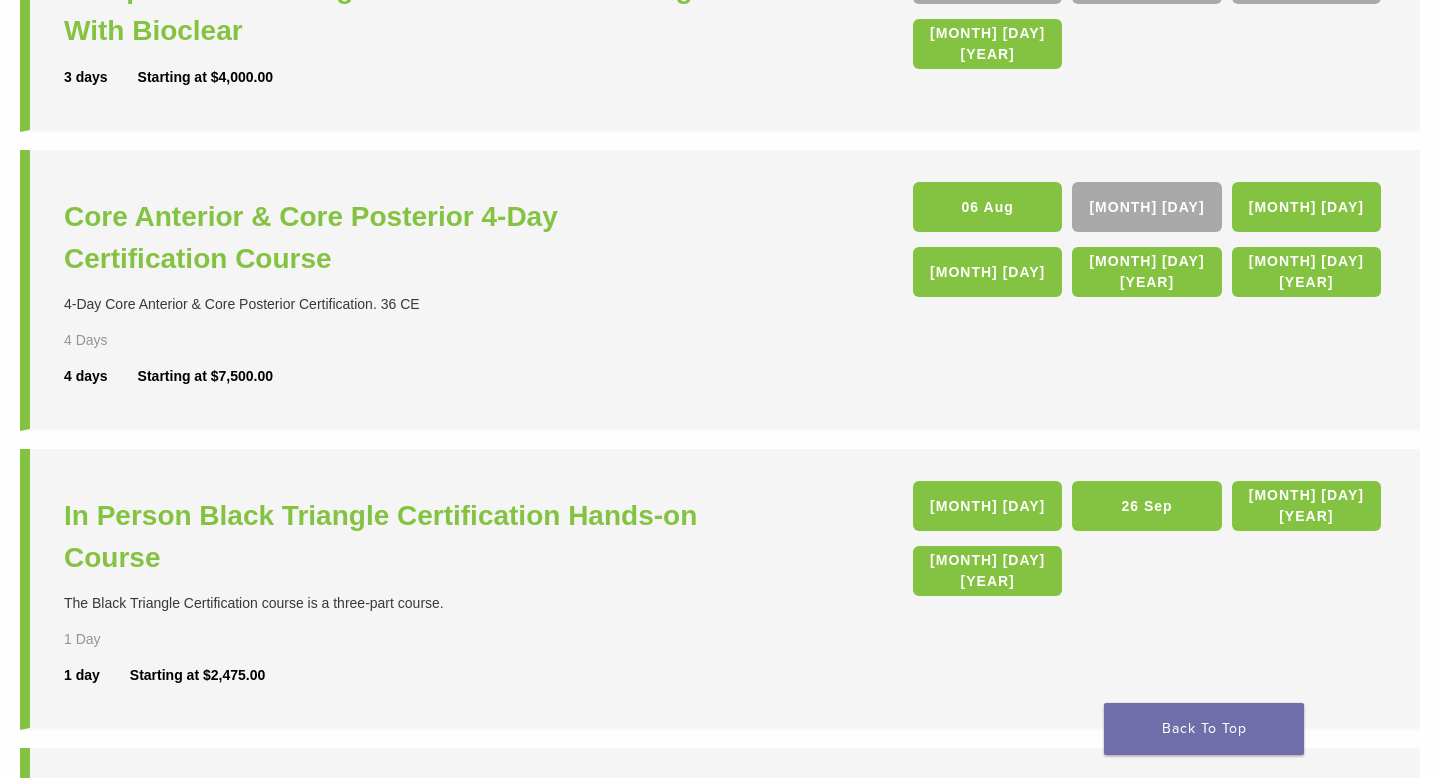 click on "**********" at bounding box center [720, 437] 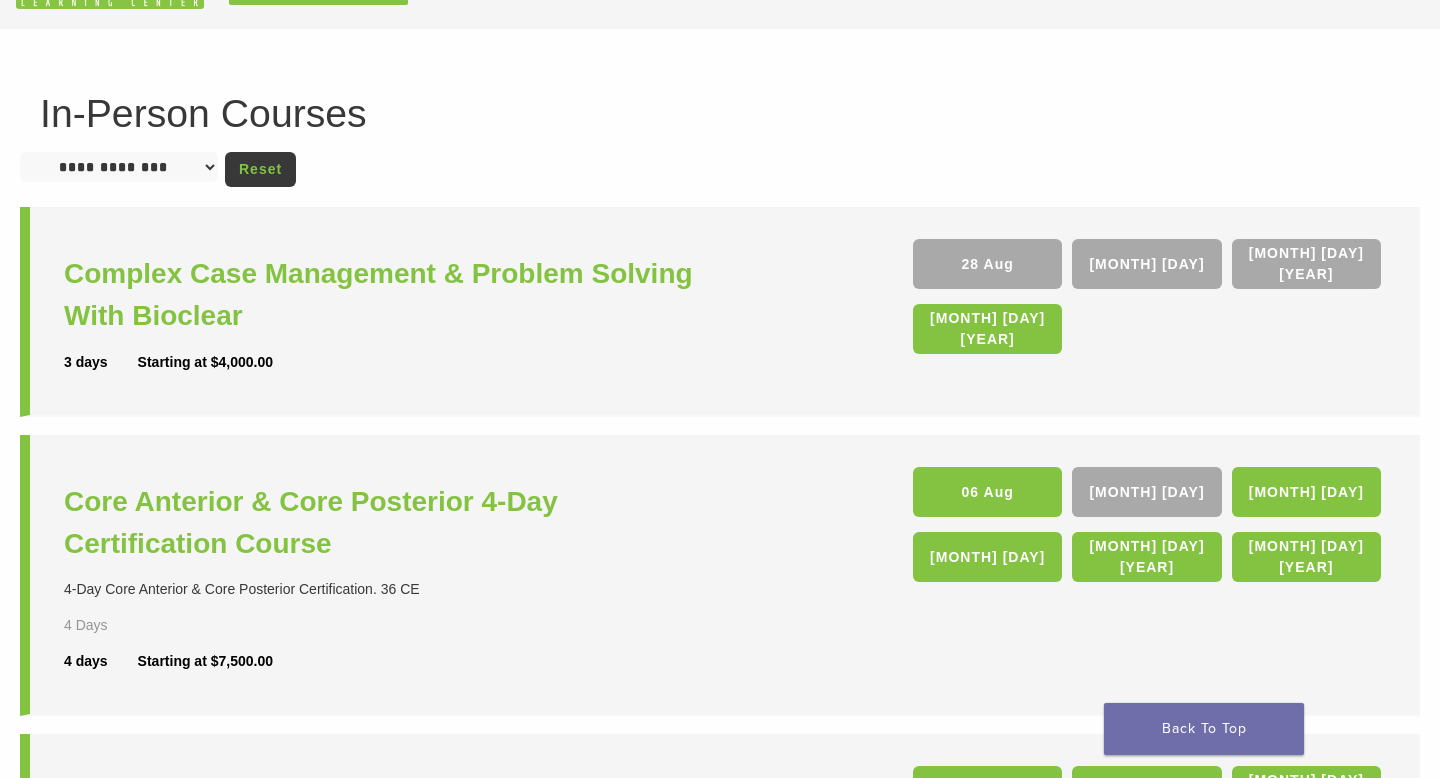 scroll, scrollTop: 0, scrollLeft: 0, axis: both 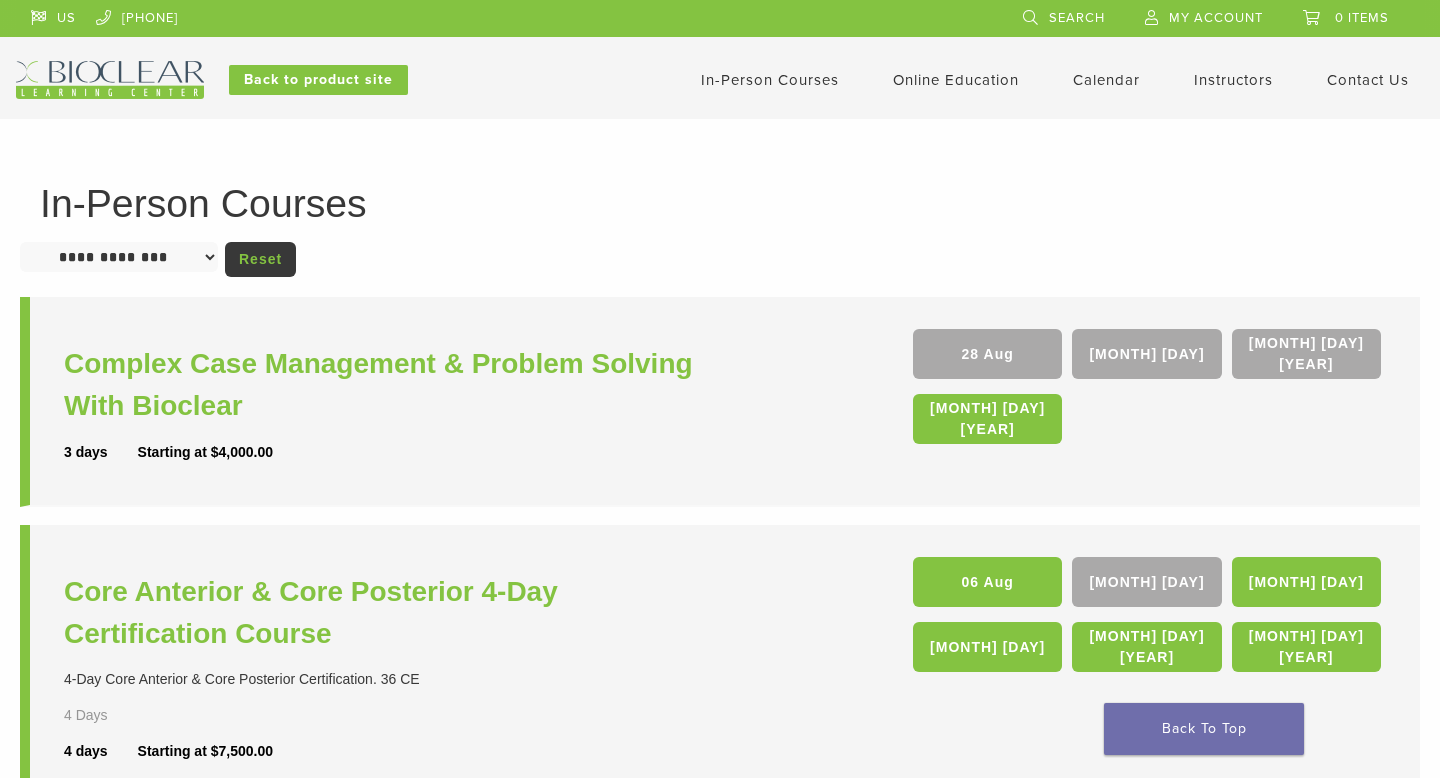 click at bounding box center (110, 80) 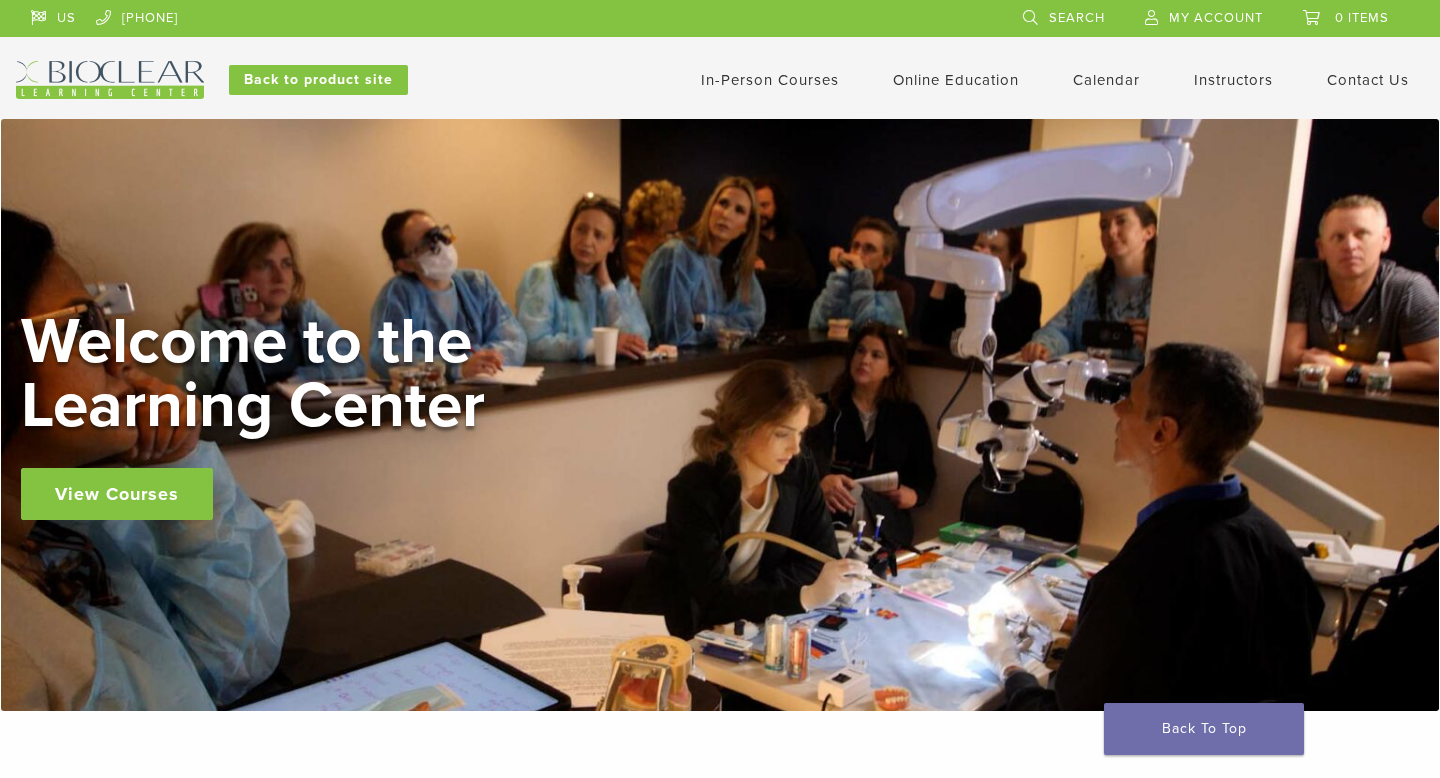 scroll, scrollTop: 0, scrollLeft: 0, axis: both 